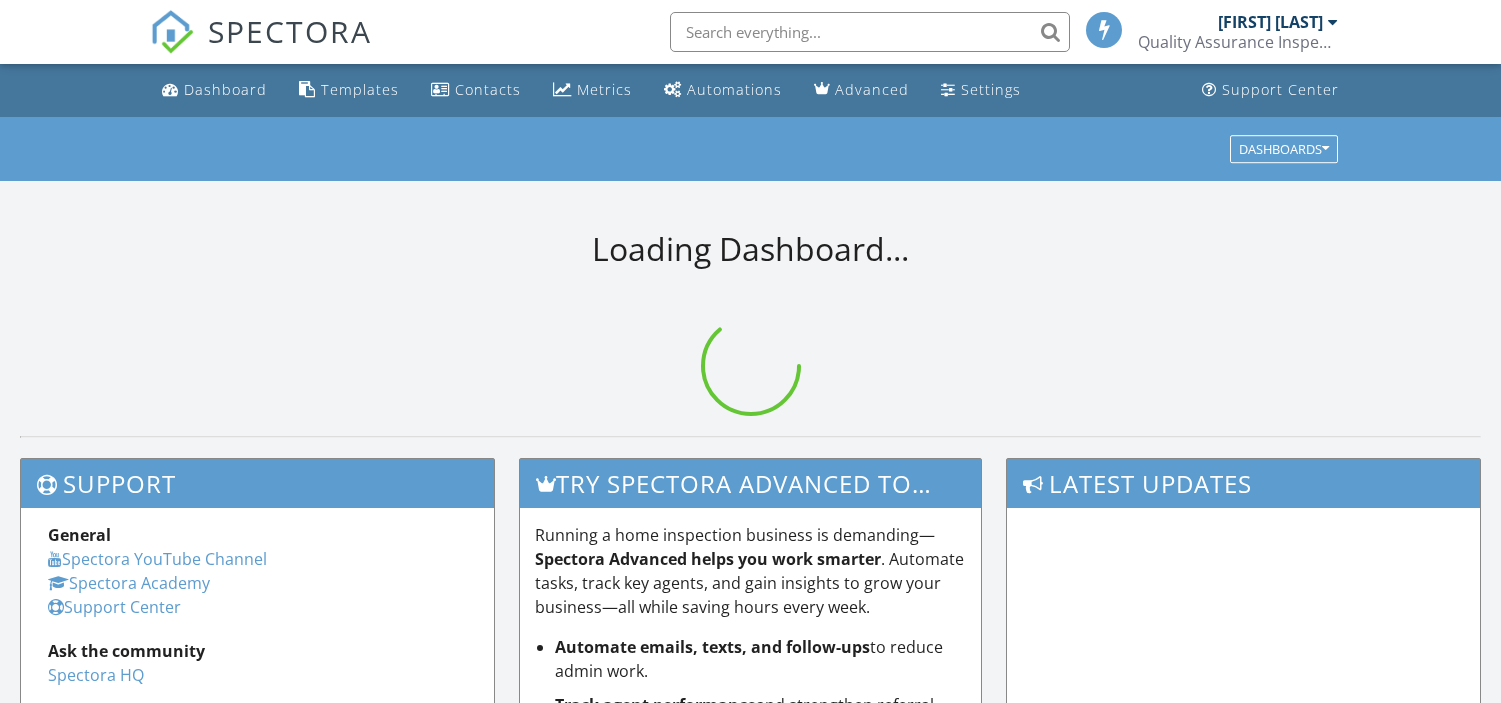 scroll, scrollTop: 0, scrollLeft: 0, axis: both 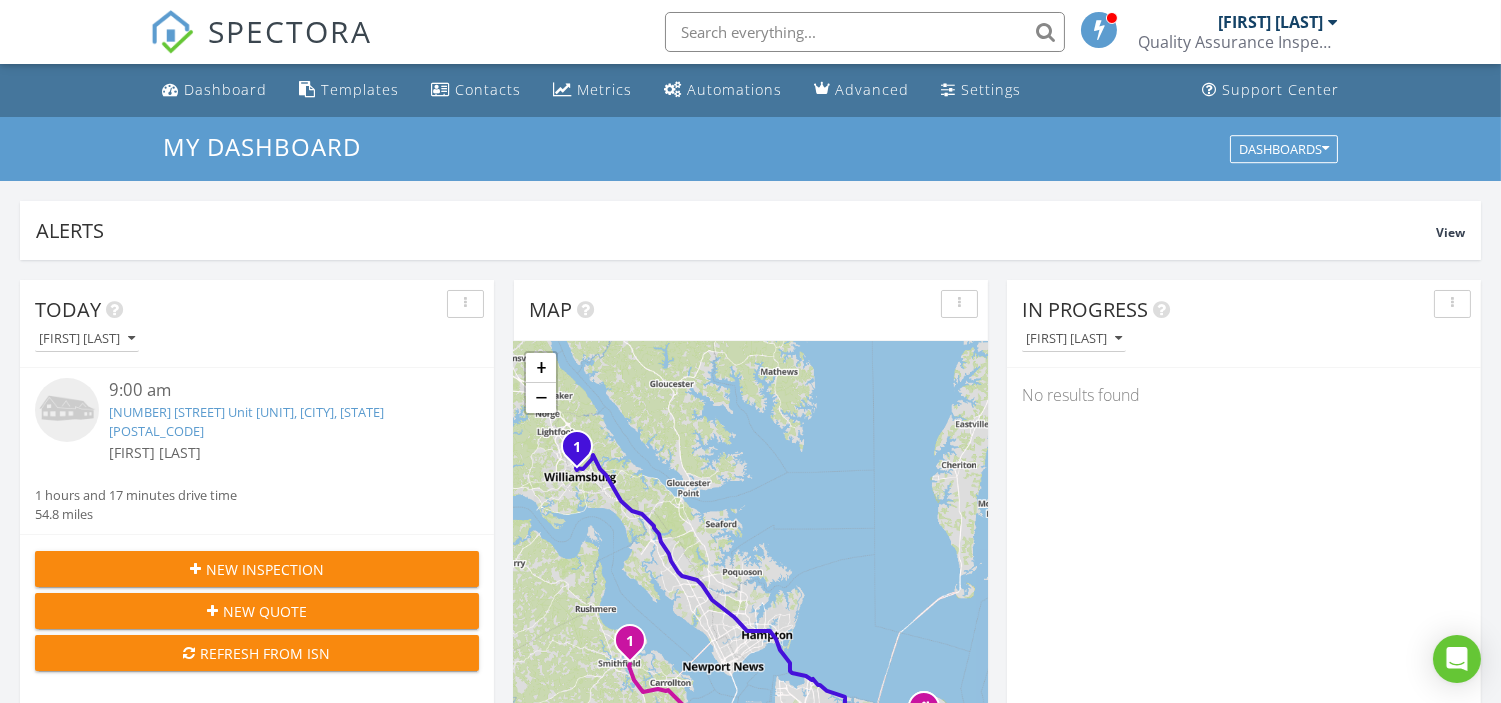 click at bounding box center (865, 32) 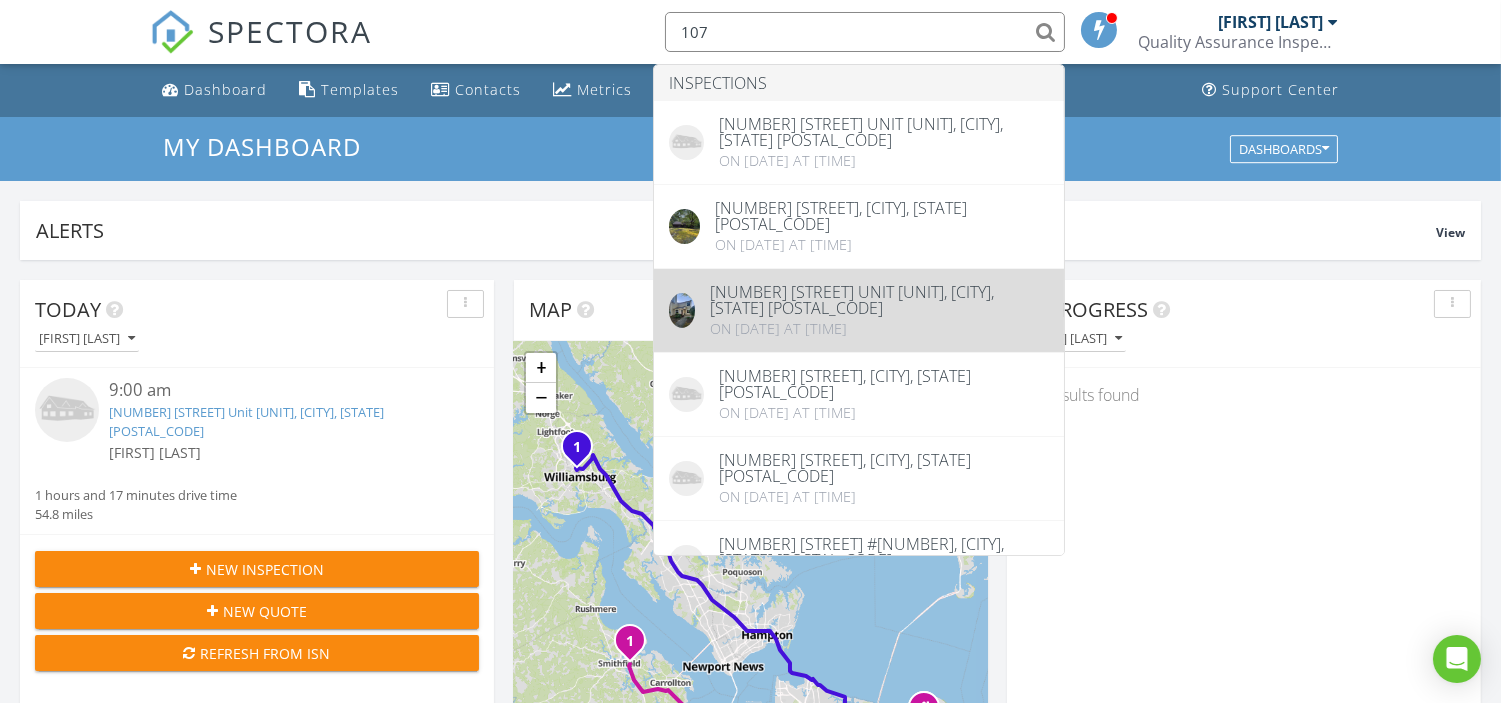 type on "107" 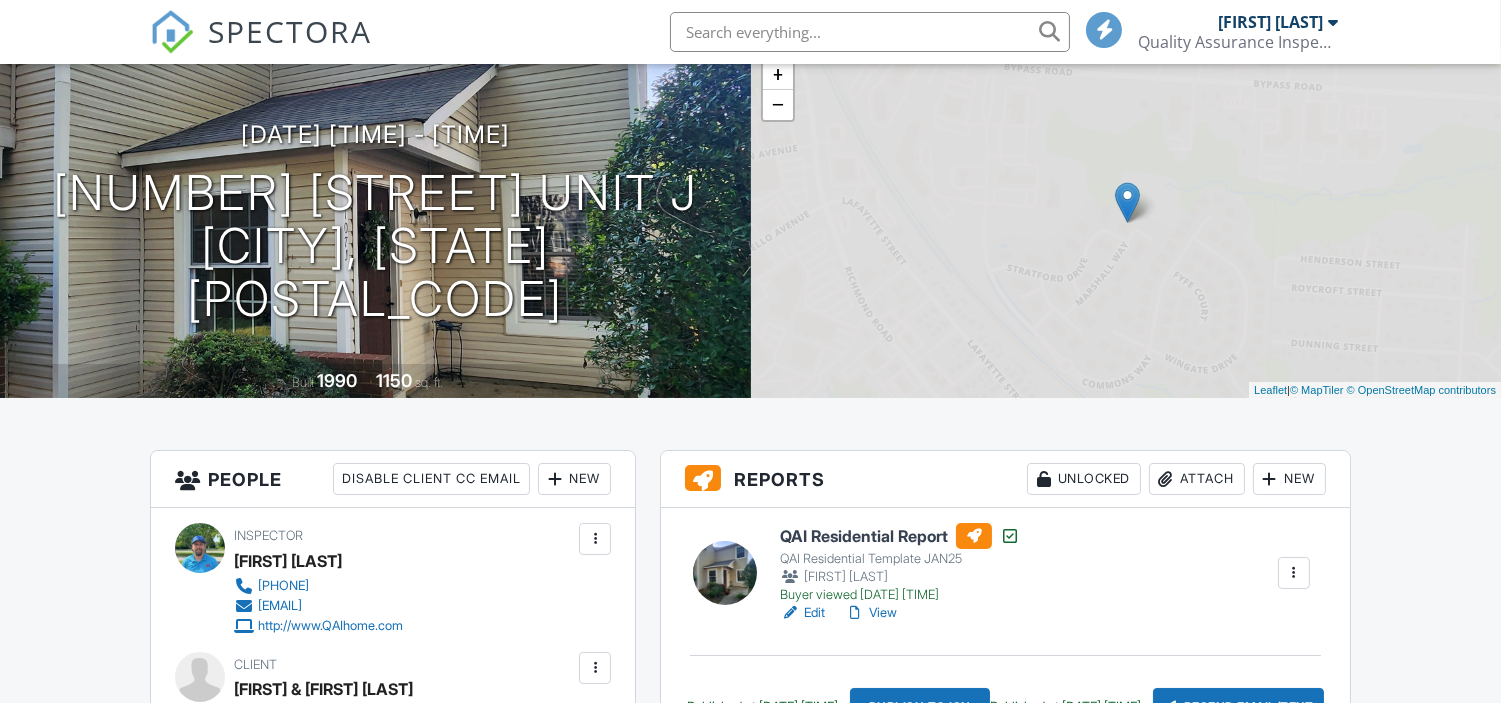 scroll, scrollTop: 333, scrollLeft: 0, axis: vertical 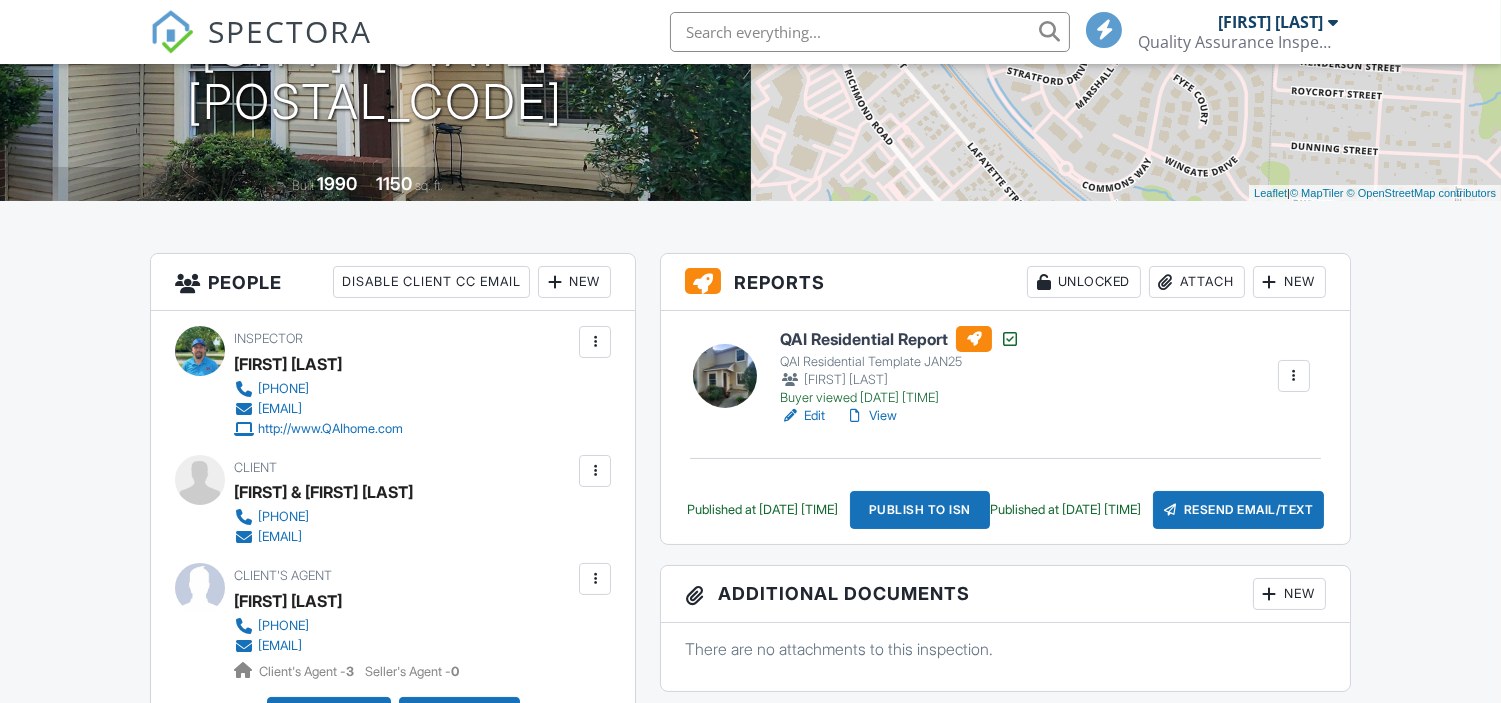 click at bounding box center (1294, 376) 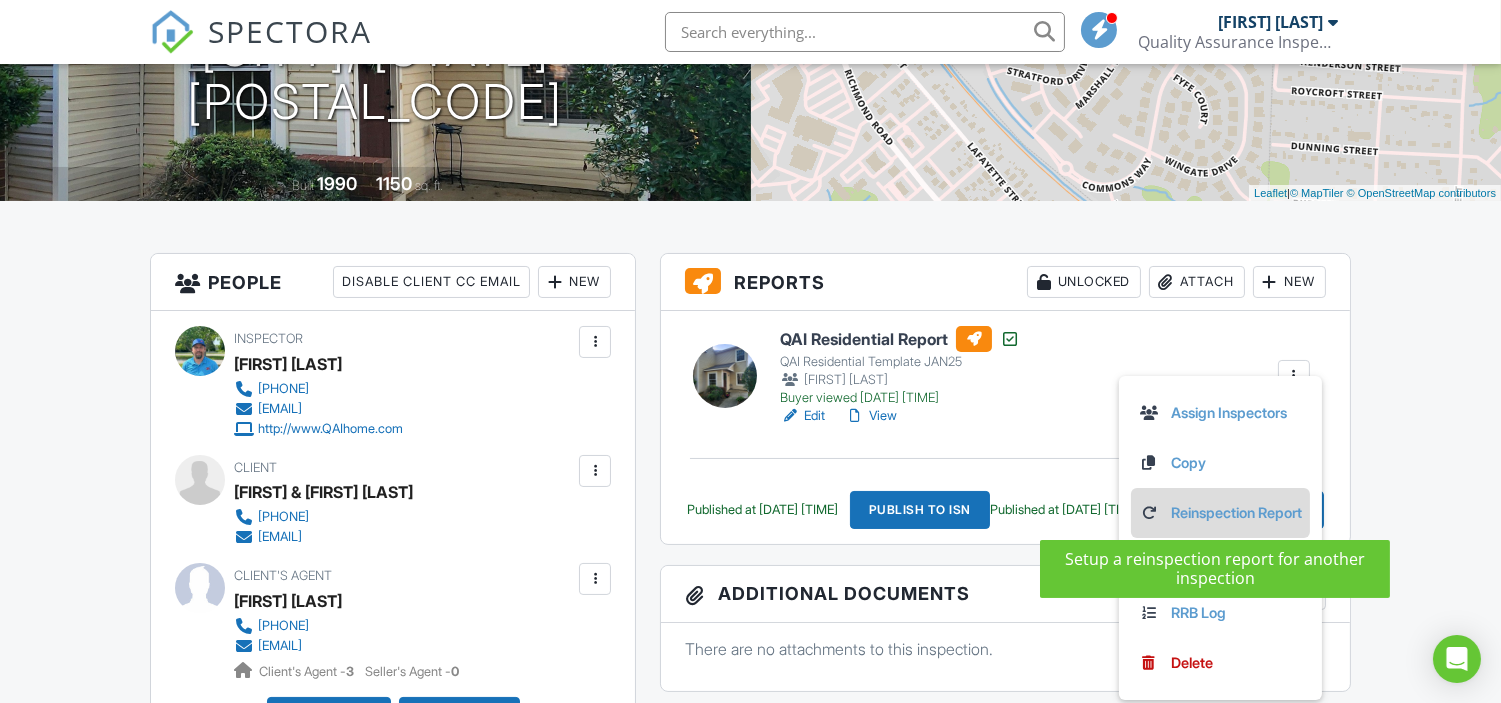 click on "Reinspection Report" at bounding box center (1220, 513) 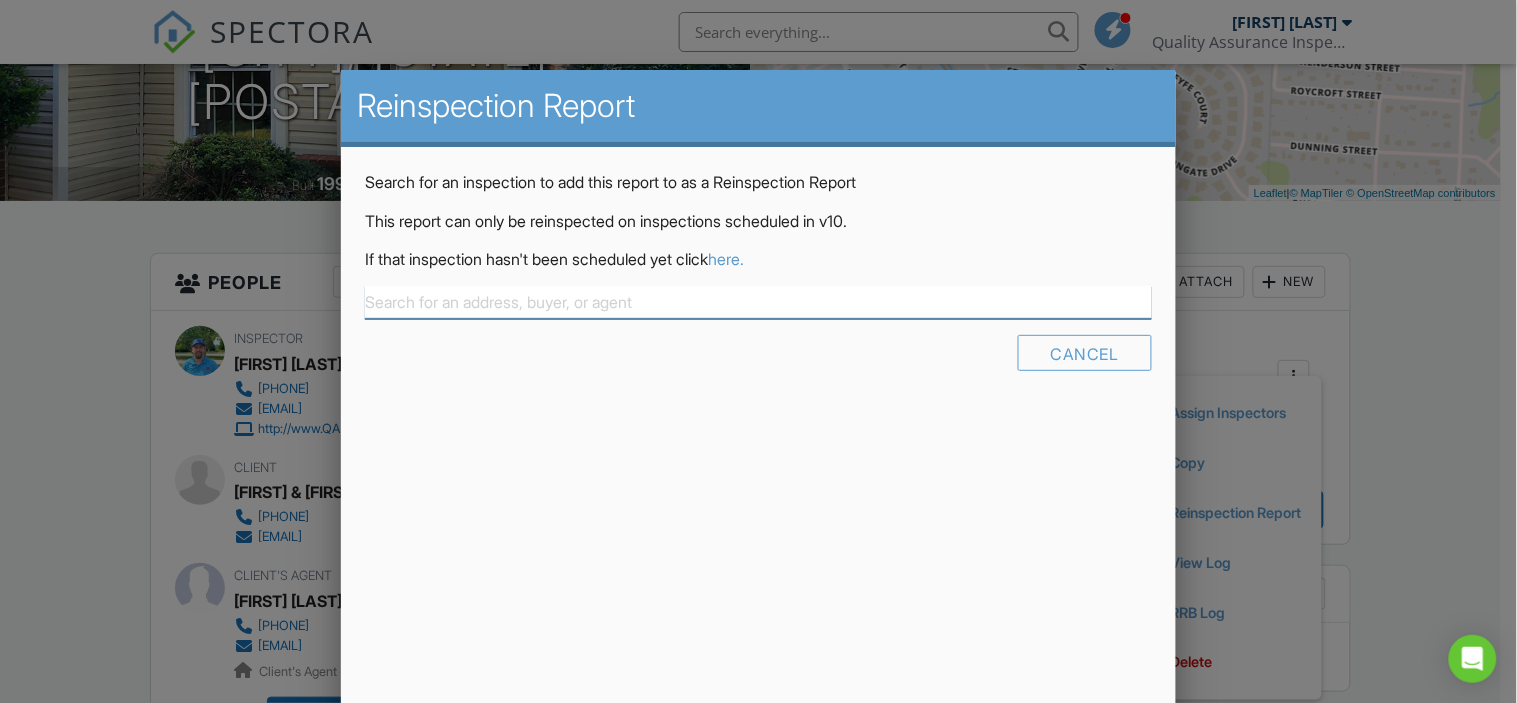 click at bounding box center (758, 302) 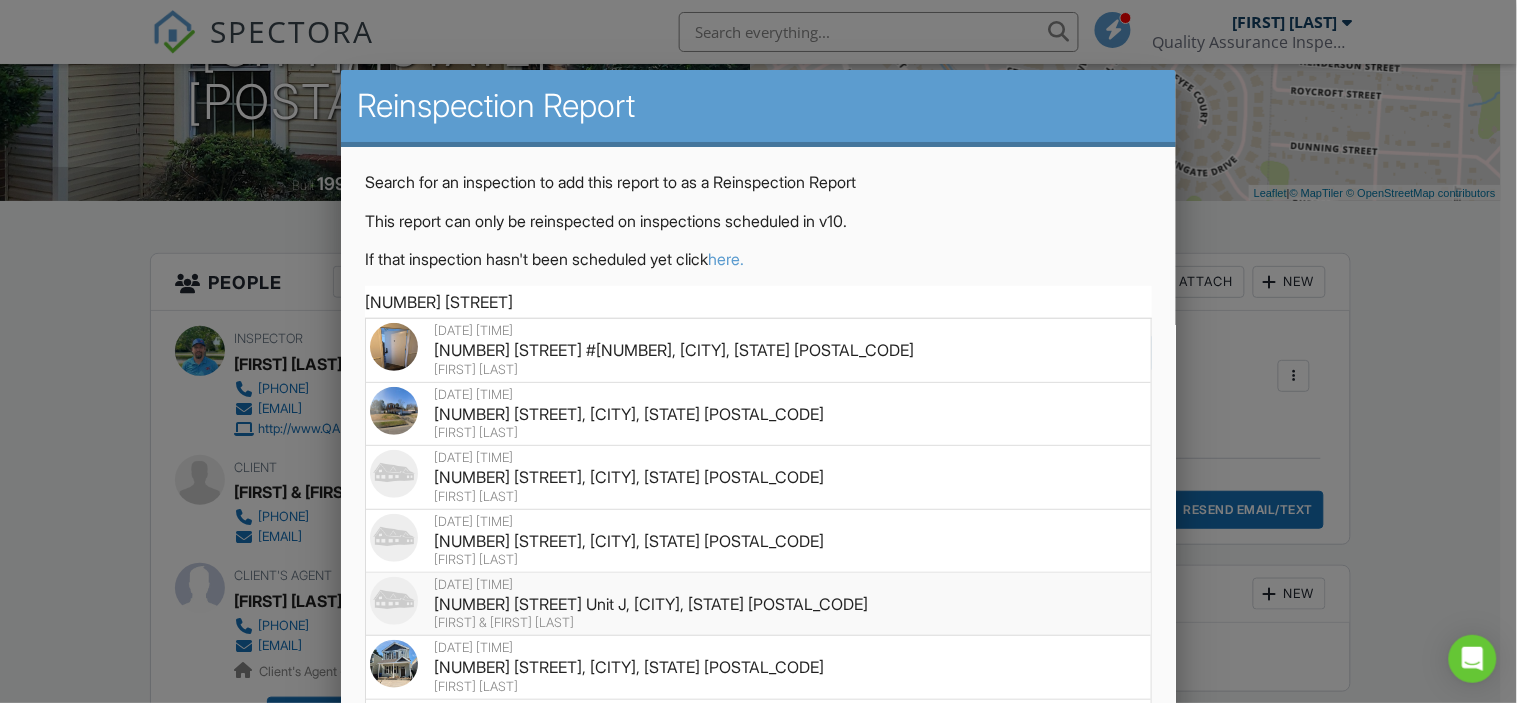 click on "107 Marshall Way Unit J, Williamsburg, VA 23185" at bounding box center [758, 604] 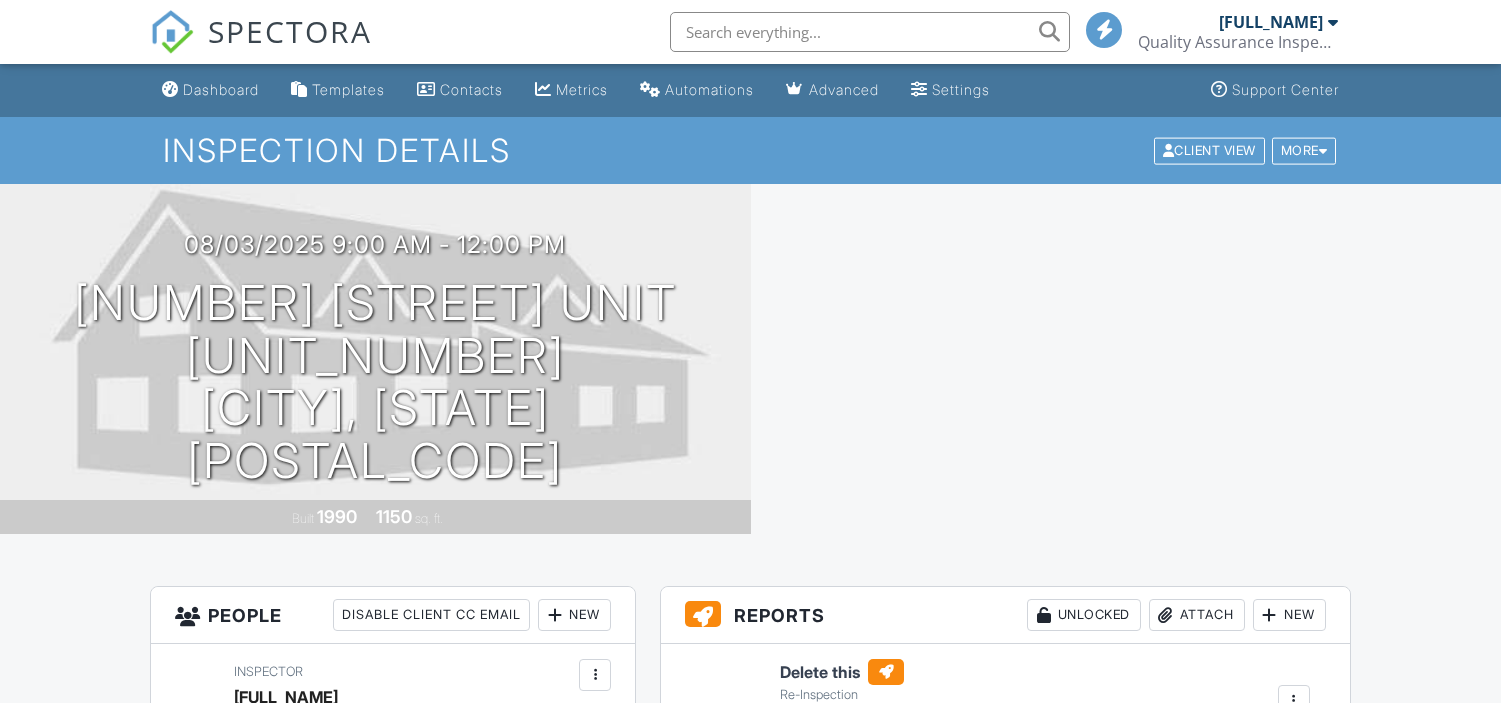 scroll, scrollTop: 0, scrollLeft: 0, axis: both 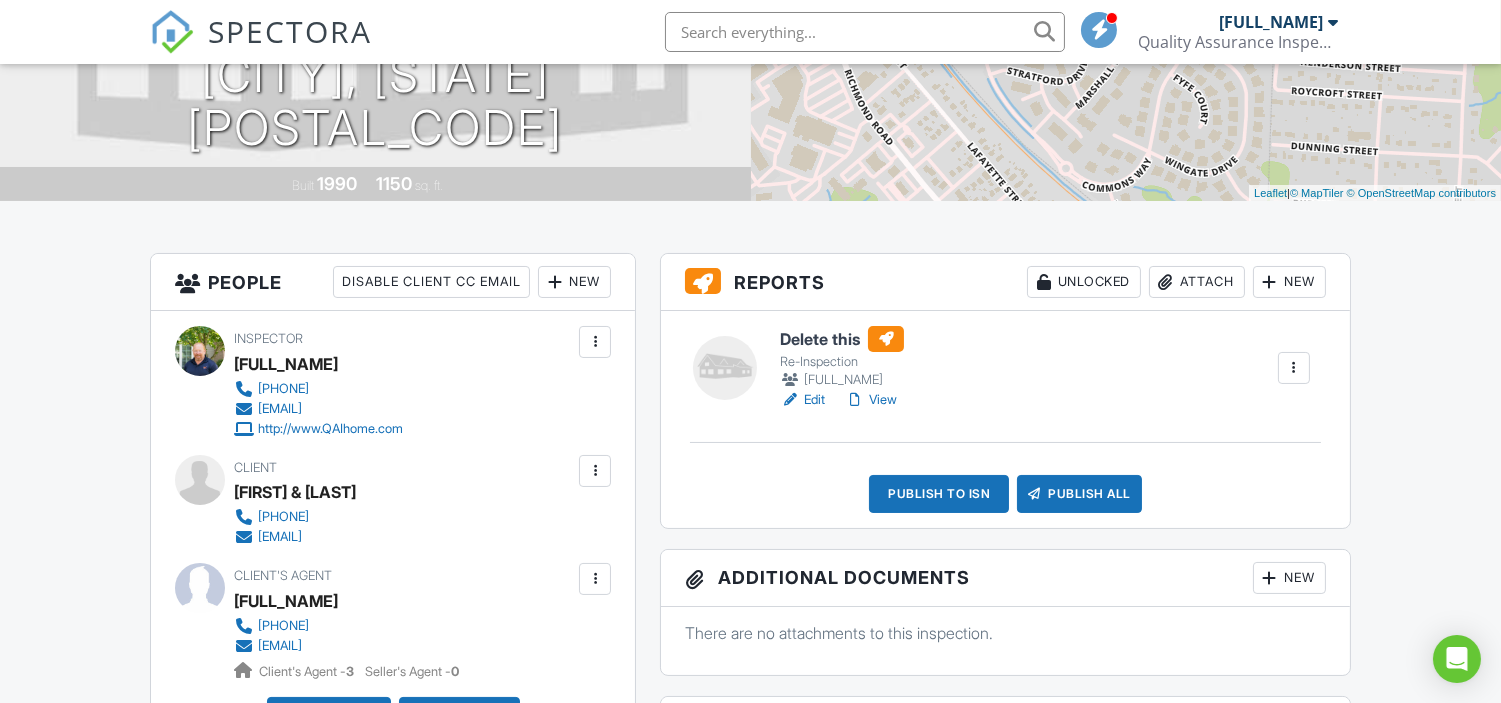 click at bounding box center (1294, 368) 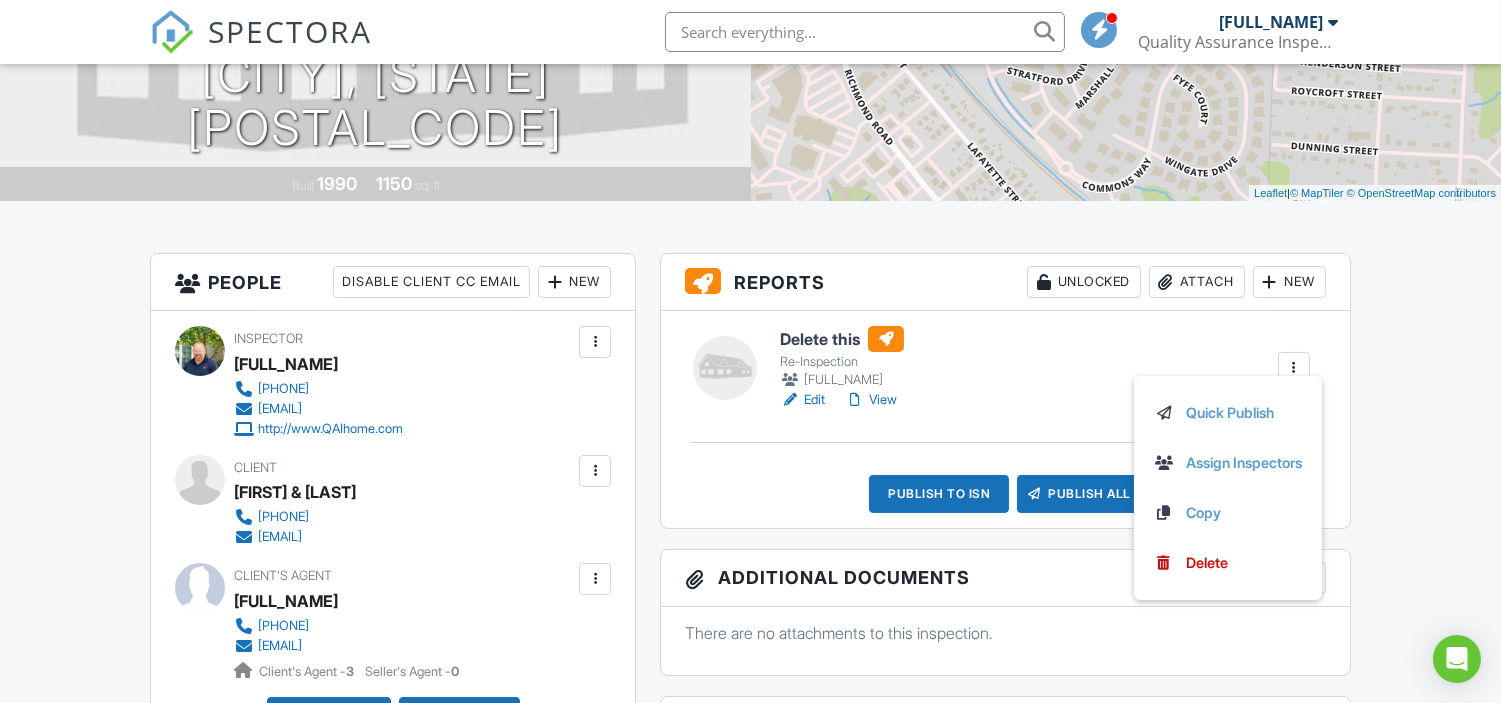 click on "Delete this
Re-Inspection
[FULL_NAME]
Edit
View
Quick Publish
AssignInspectors
Copy
Delete
Publish to ISN
Publish All
Checking report completion" at bounding box center [1005, 419] 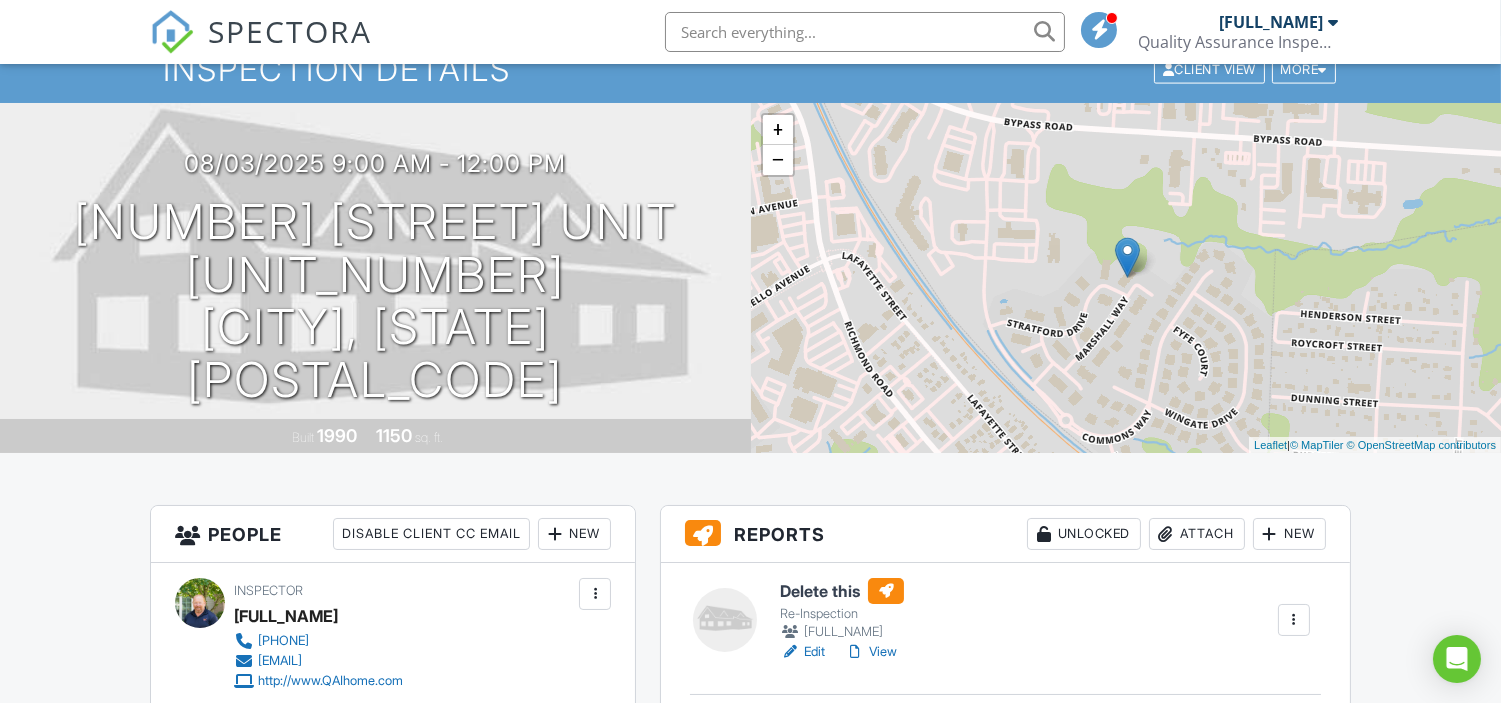 scroll, scrollTop: 0, scrollLeft: 0, axis: both 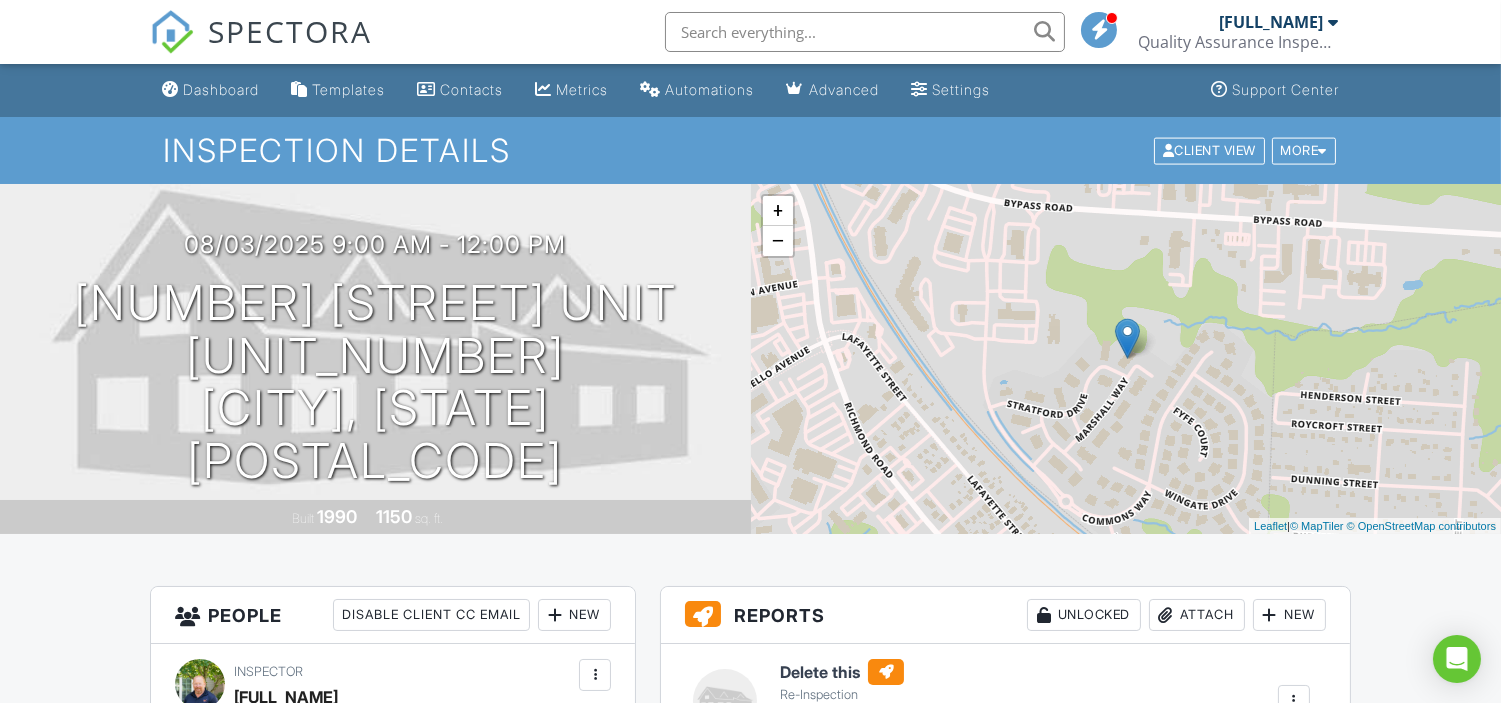 click at bounding box center (172, 32) 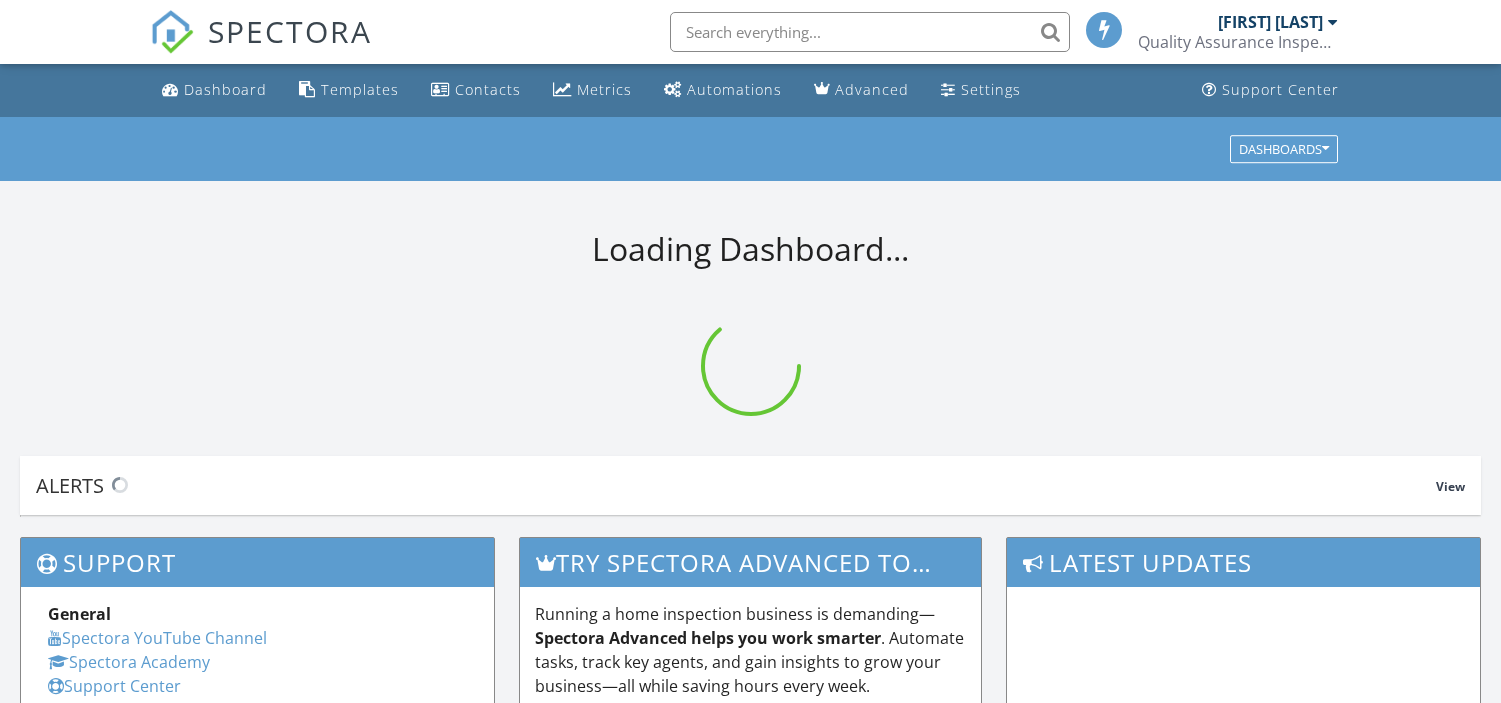 scroll, scrollTop: 0, scrollLeft: 0, axis: both 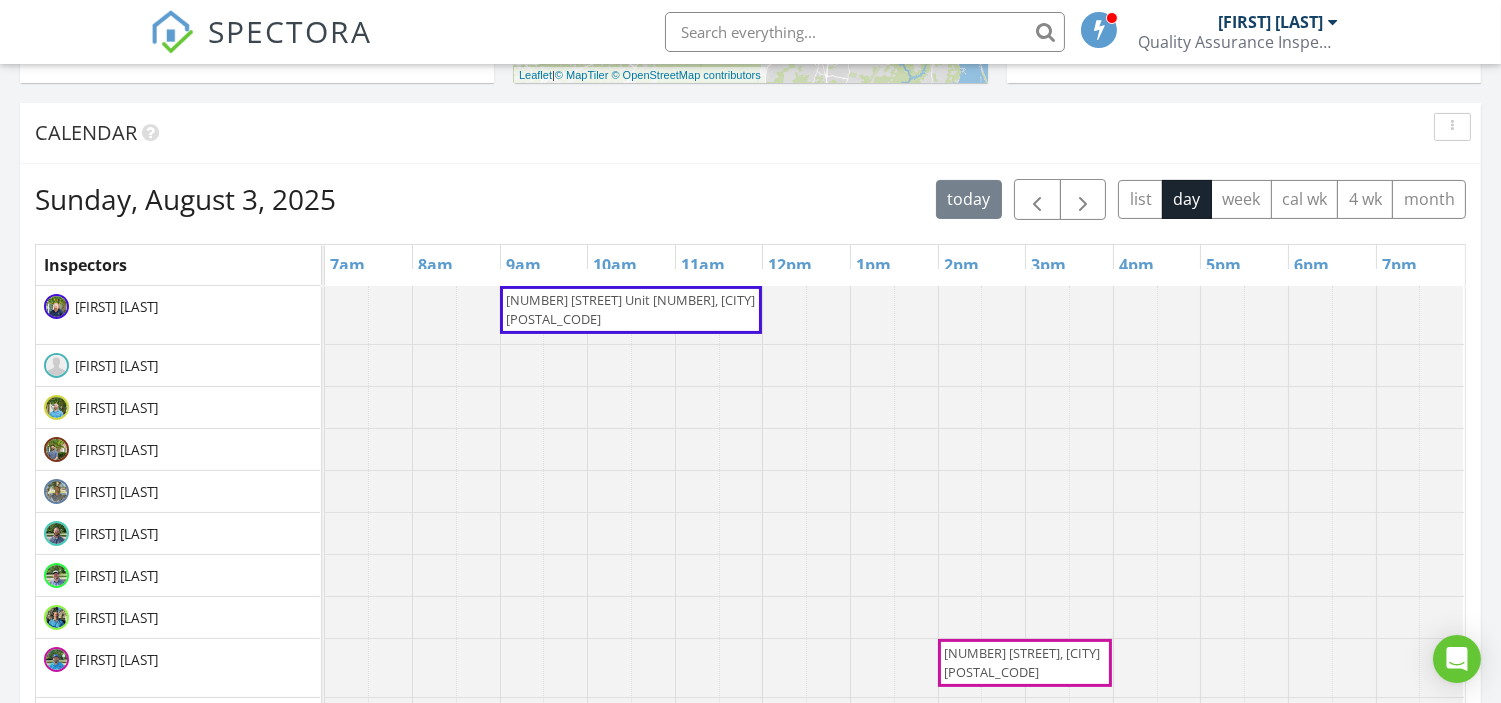 click on "[NUMBER] [STREET] Unit [UNIT], [CITY] [POSTAL_CODE]" at bounding box center [630, 309] 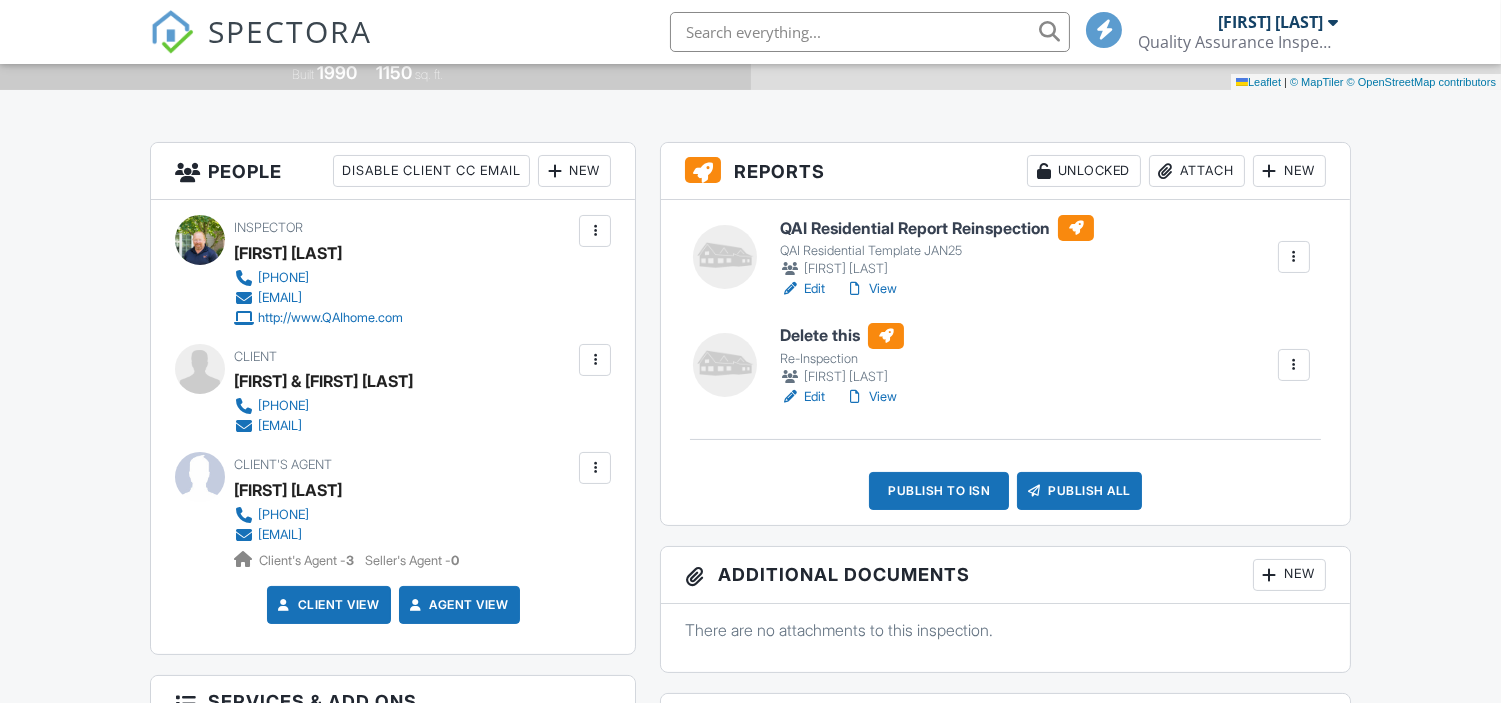 scroll, scrollTop: 444, scrollLeft: 0, axis: vertical 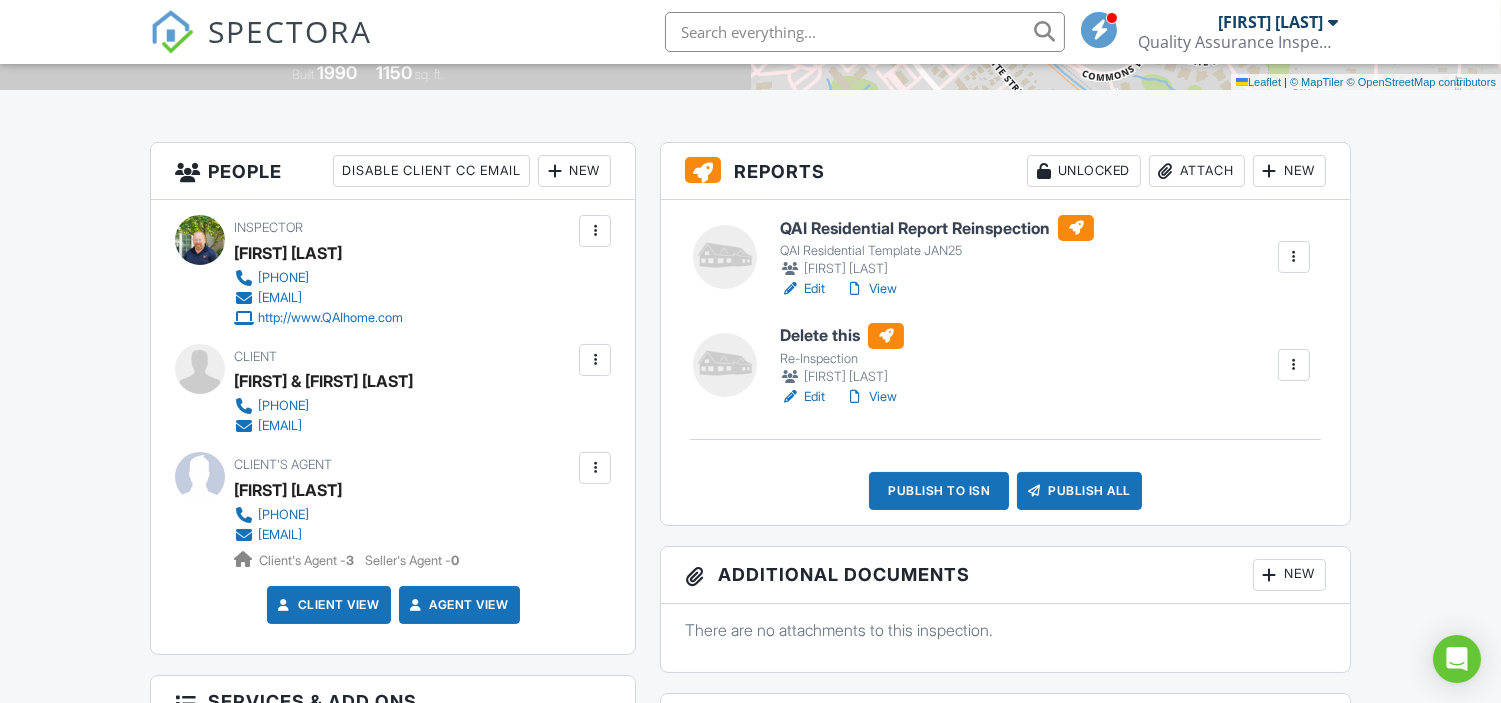 click at bounding box center [1294, 365] 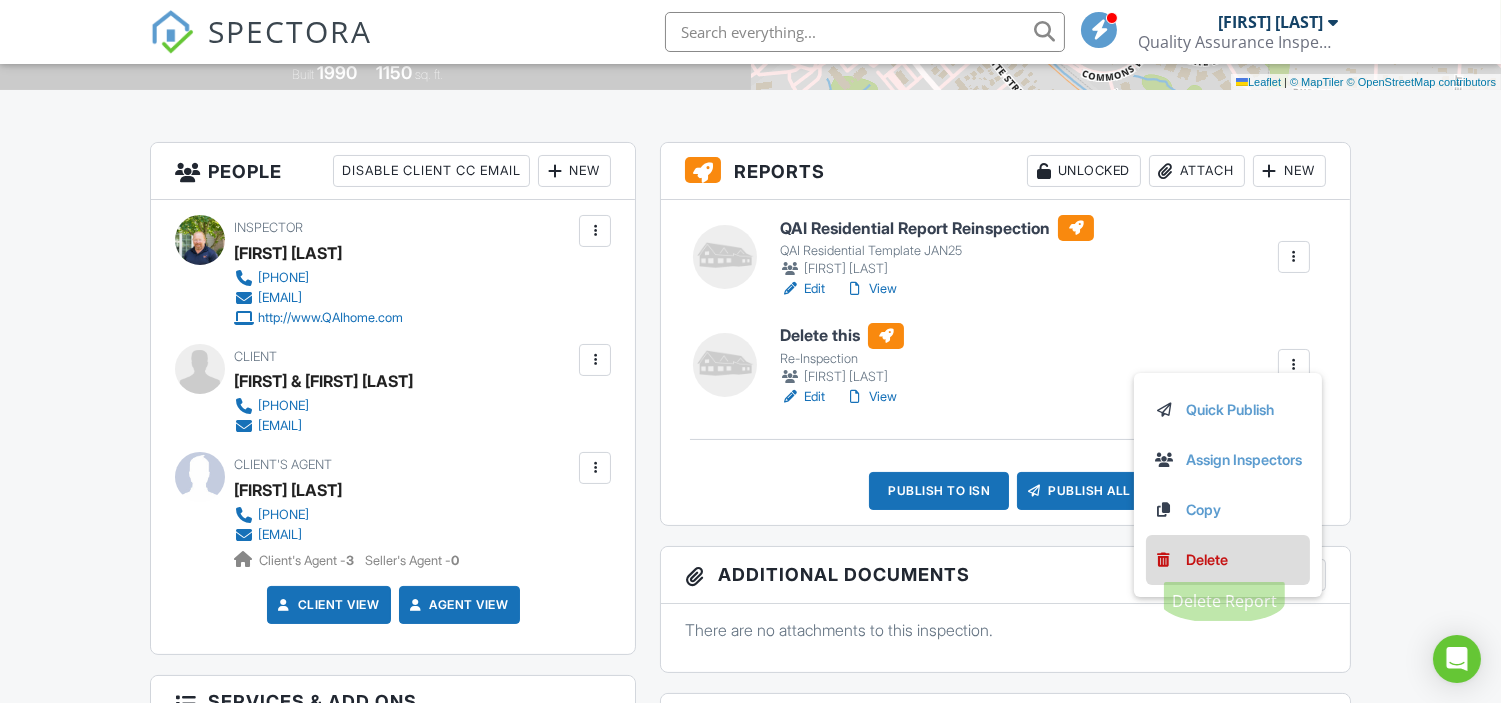 click on "Delete" at bounding box center [1207, 560] 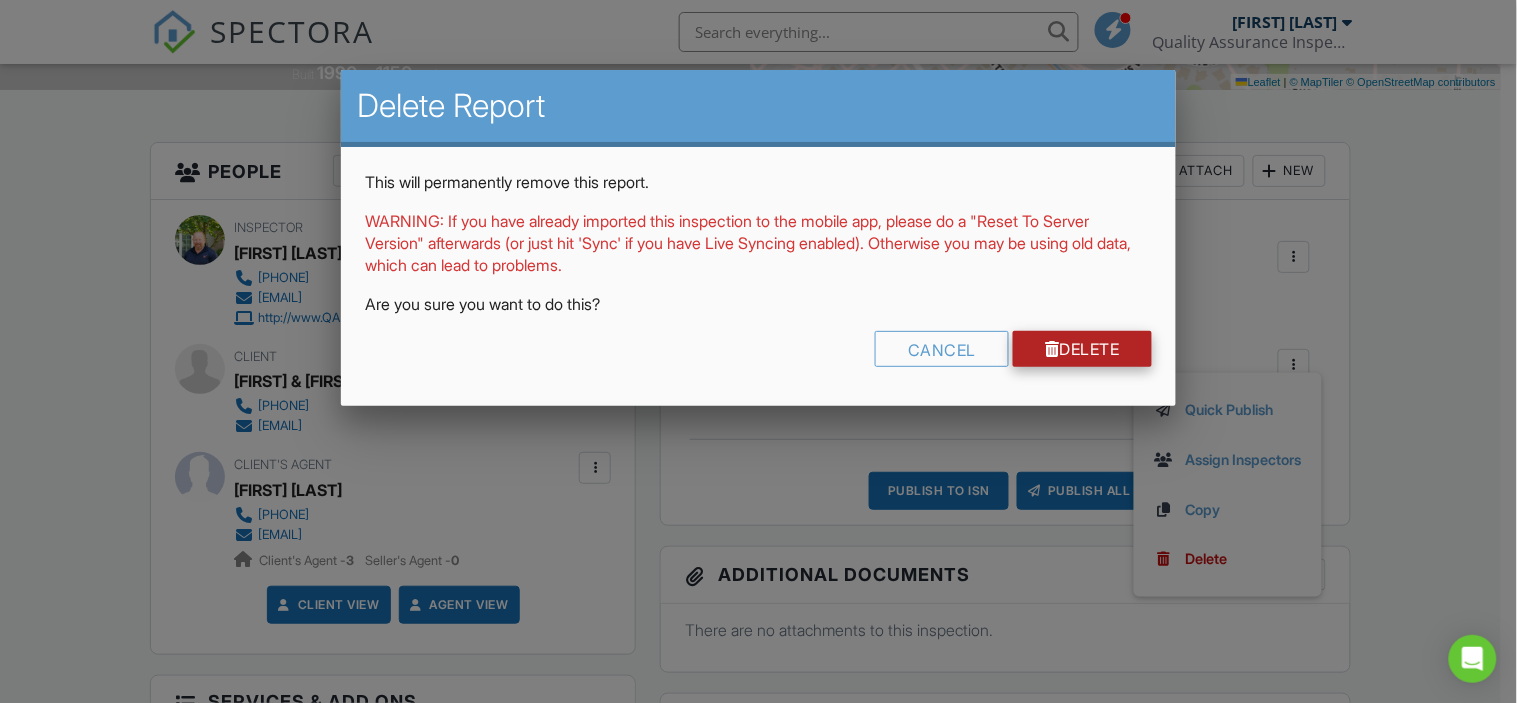 click on "Delete" at bounding box center [1082, 349] 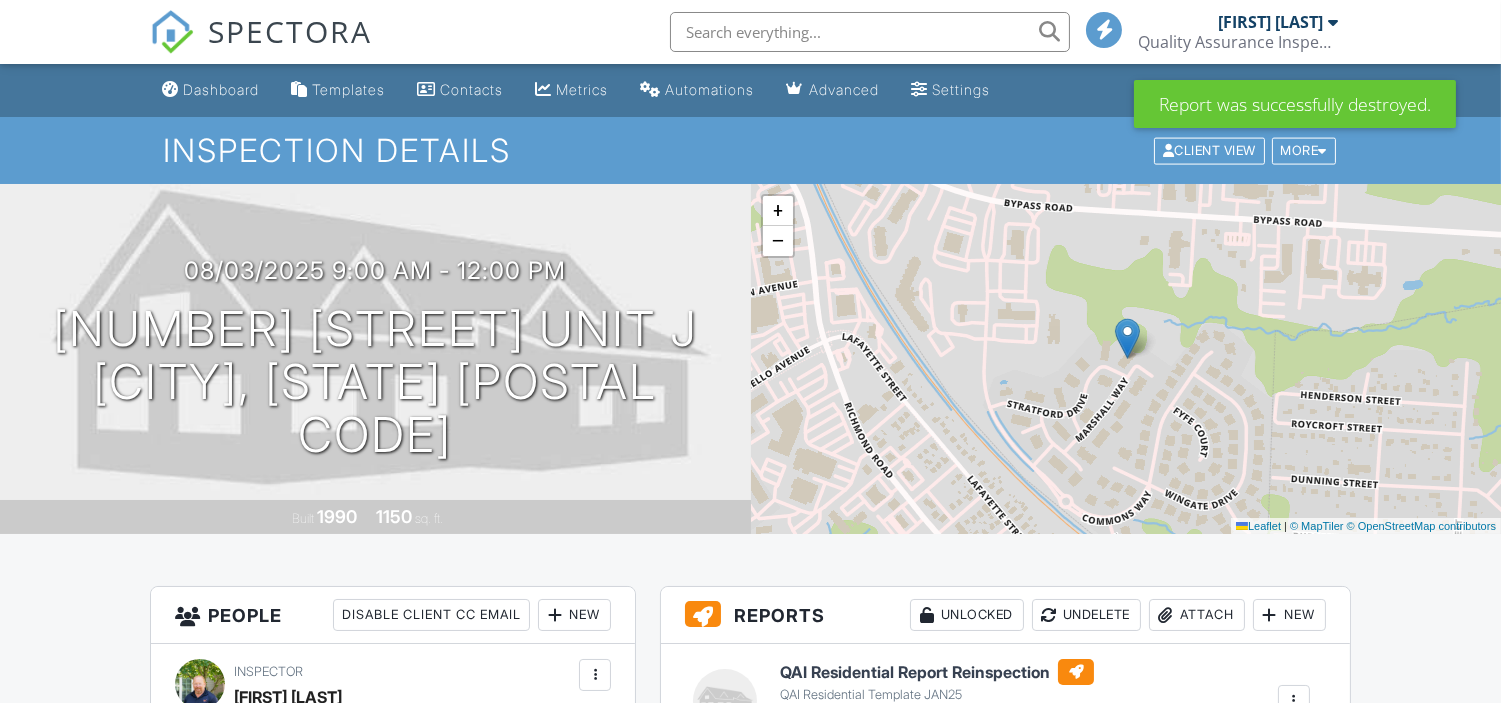 scroll, scrollTop: 444, scrollLeft: 0, axis: vertical 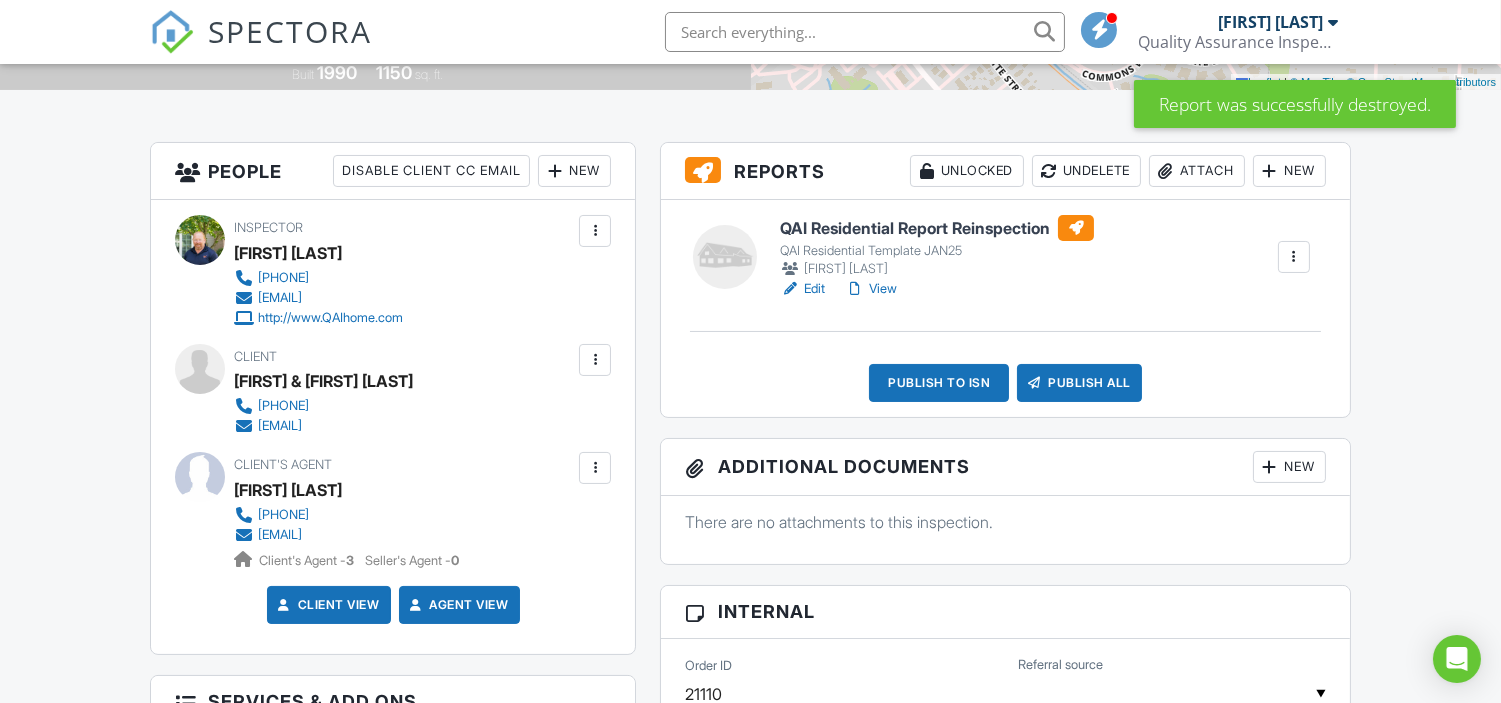 click on "View" at bounding box center [871, 289] 